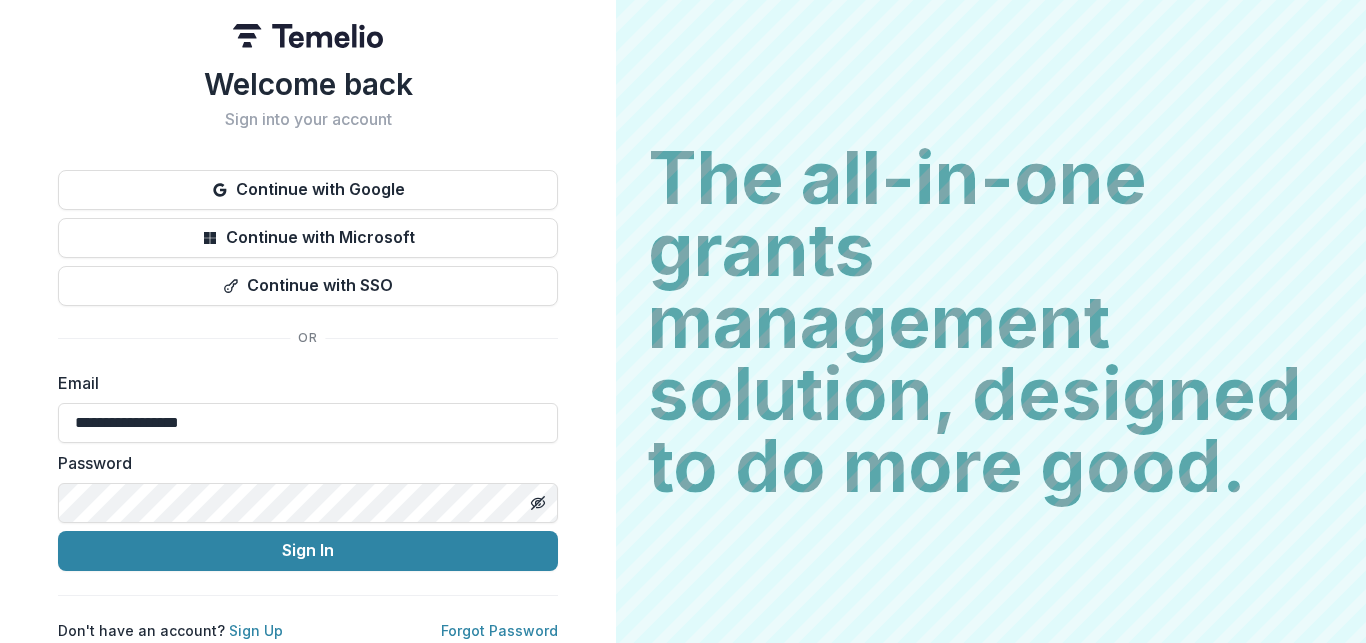 scroll, scrollTop: 0, scrollLeft: 0, axis: both 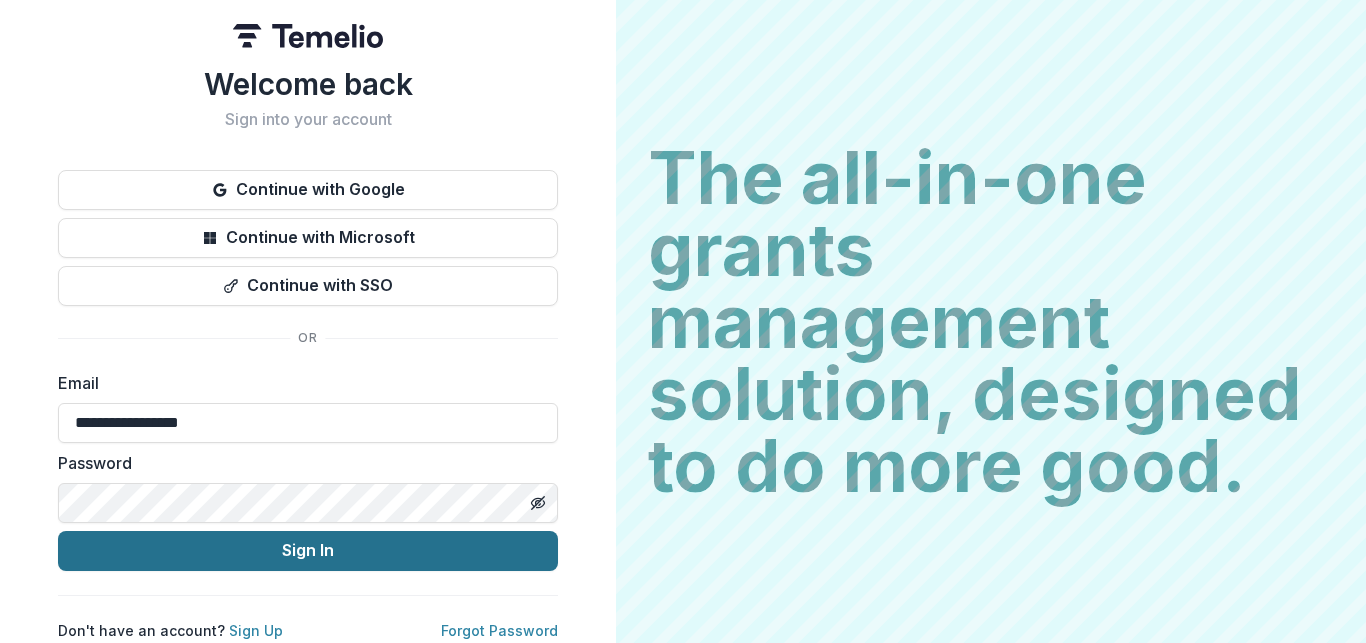 click on "Sign In" at bounding box center (308, 551) 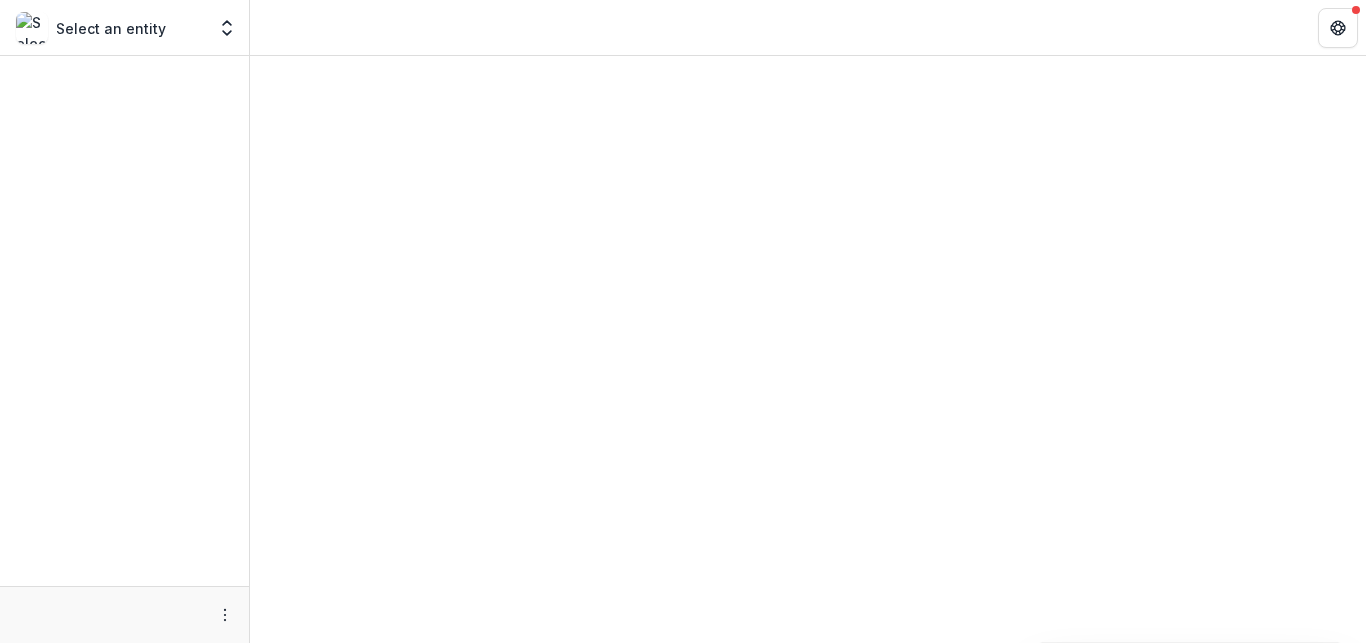 scroll, scrollTop: 0, scrollLeft: 0, axis: both 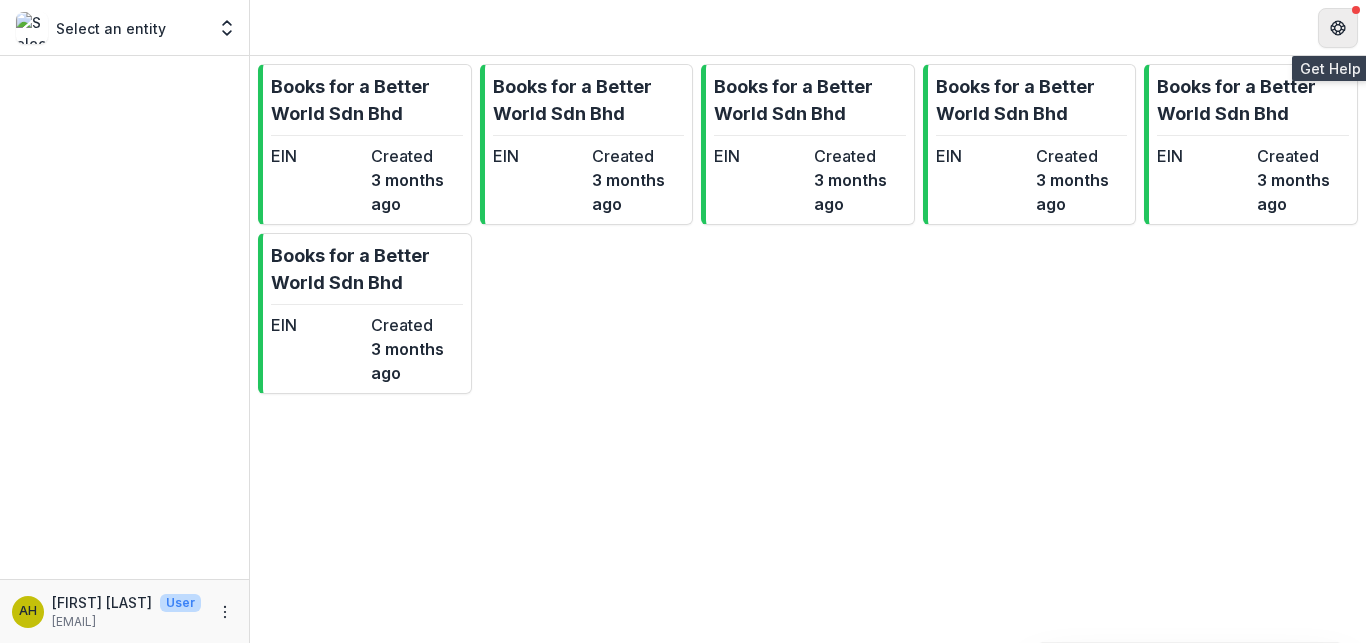click 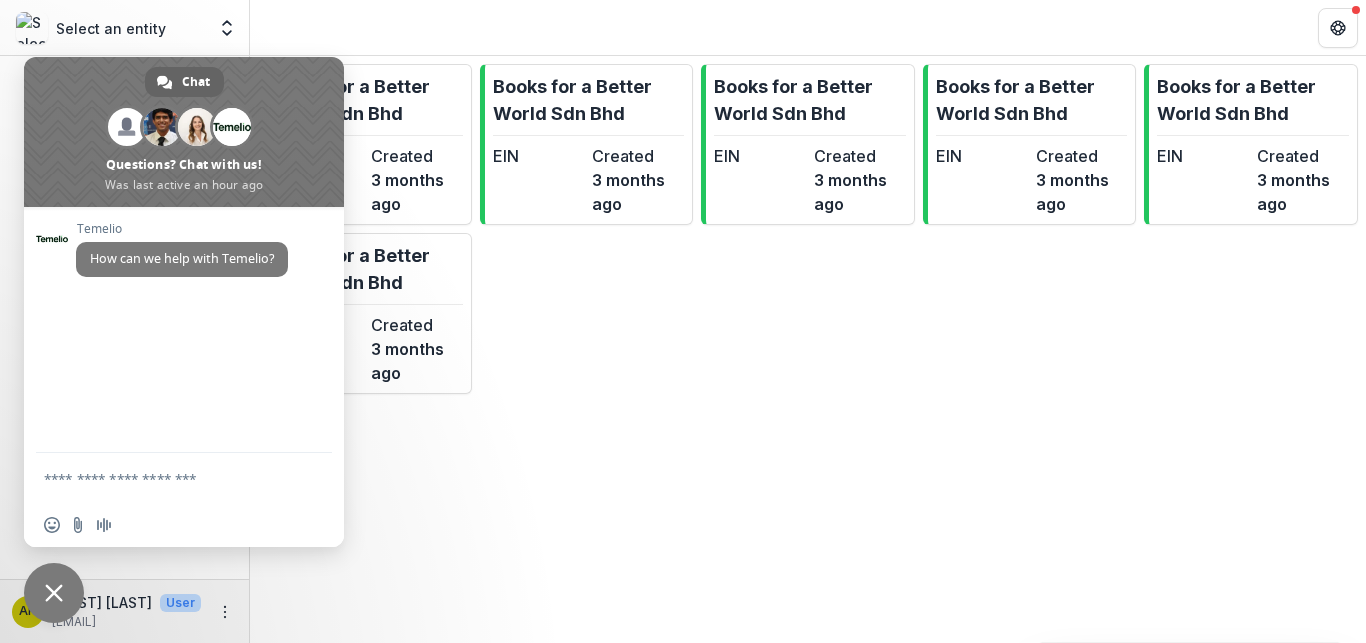 click on "Books for a Better World Sdn Bhd EIN Created 3 months ago Books for a Better World Sdn Bhd EIN Created 3 months ago Books for a Better World Sdn Bhd EIN Created 3 months ago Books for a Better World Sdn Bhd EIN Created 3 months ago Books for a Better World Sdn Bhd EIN Created 3 months ago Books for a Better World Sdn Bhd EIN Created 3 months ago" at bounding box center [808, 229] 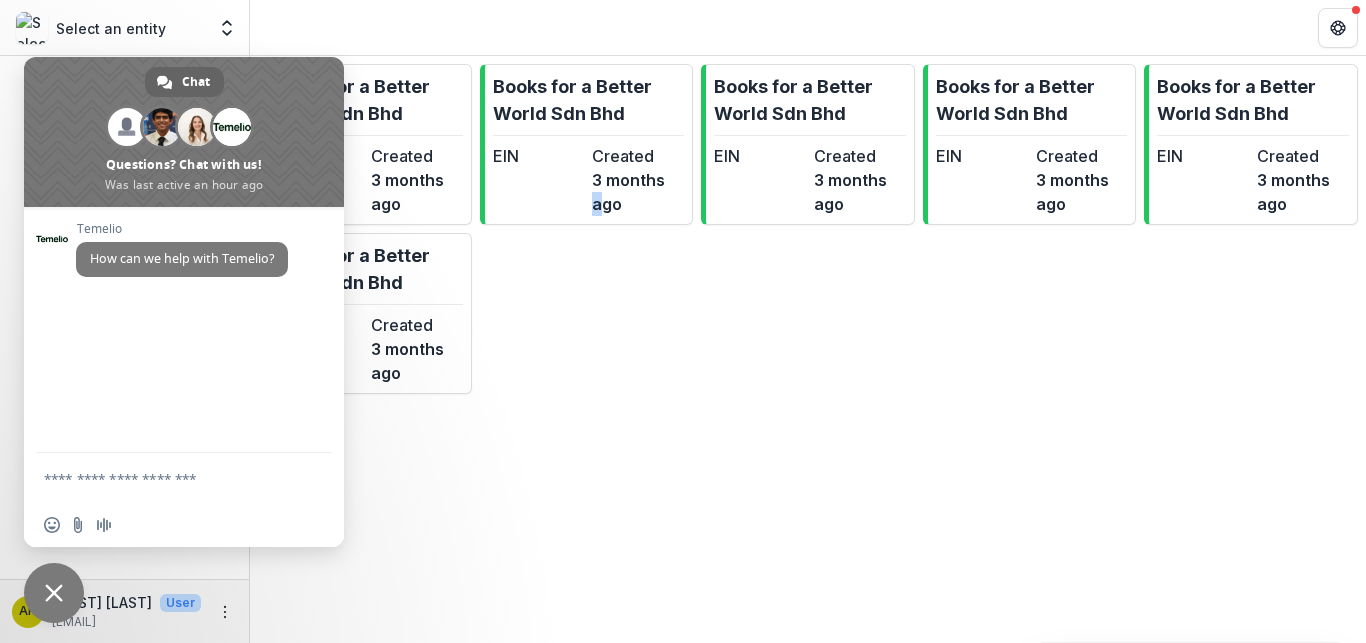 click on "Books for a Better World Sdn Bhd EIN Created 3 months ago Books for a Better World Sdn Bhd EIN Created 3 months ago Books for a Better World Sdn Bhd EIN Created 3 months ago Books for a Better World Sdn Bhd EIN Created 3 months ago Books for a Better World Sdn Bhd EIN Created 3 months ago Books for a Better World Sdn Bhd EIN Created 3 months ago" at bounding box center (808, 229) 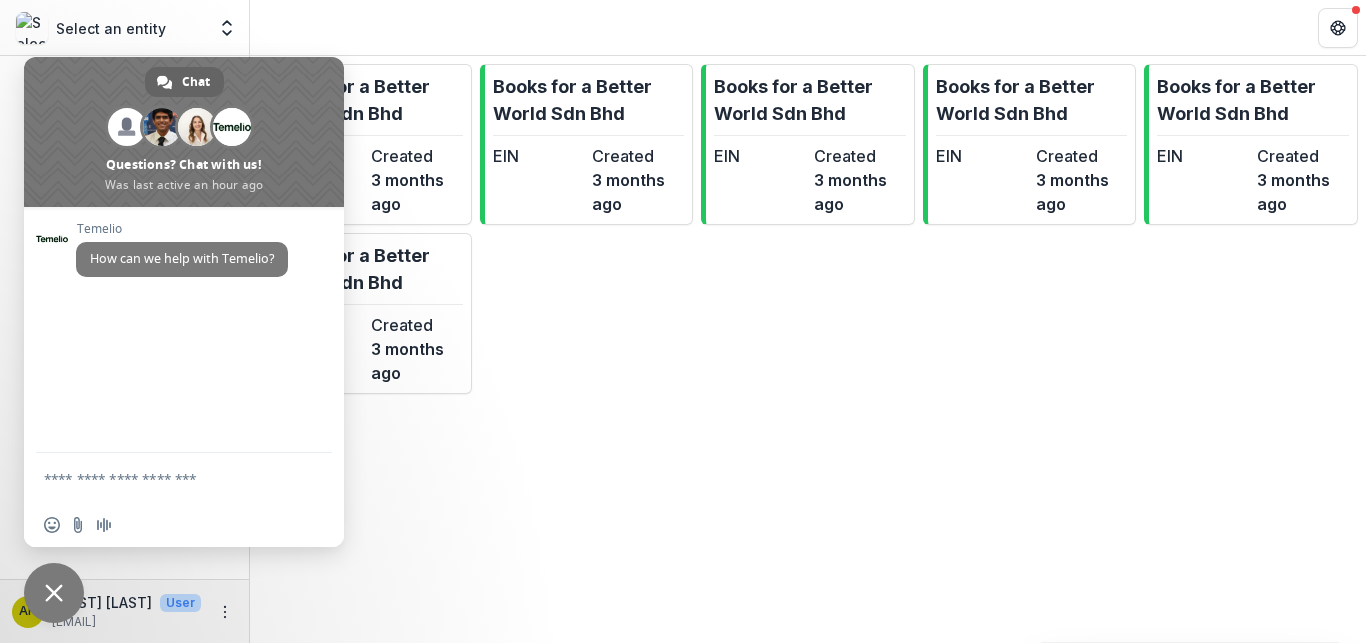 click at bounding box center [808, 27] 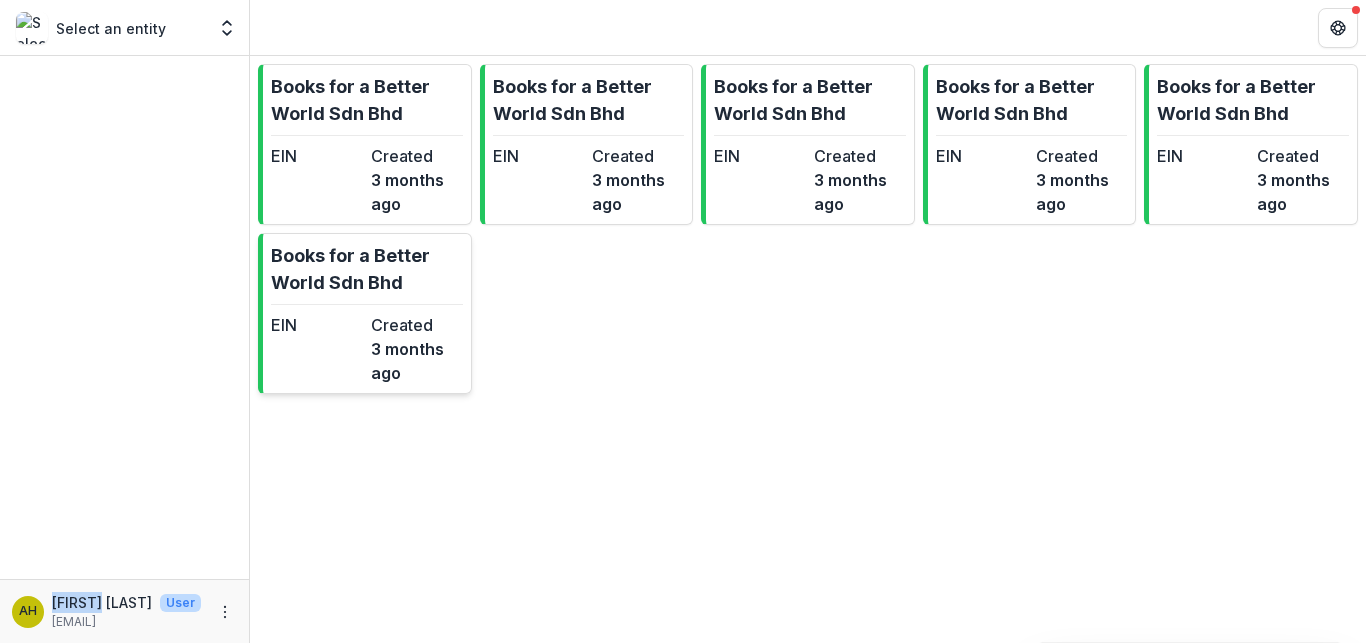 click on "EIN Created 3 months ago" at bounding box center (367, 349) 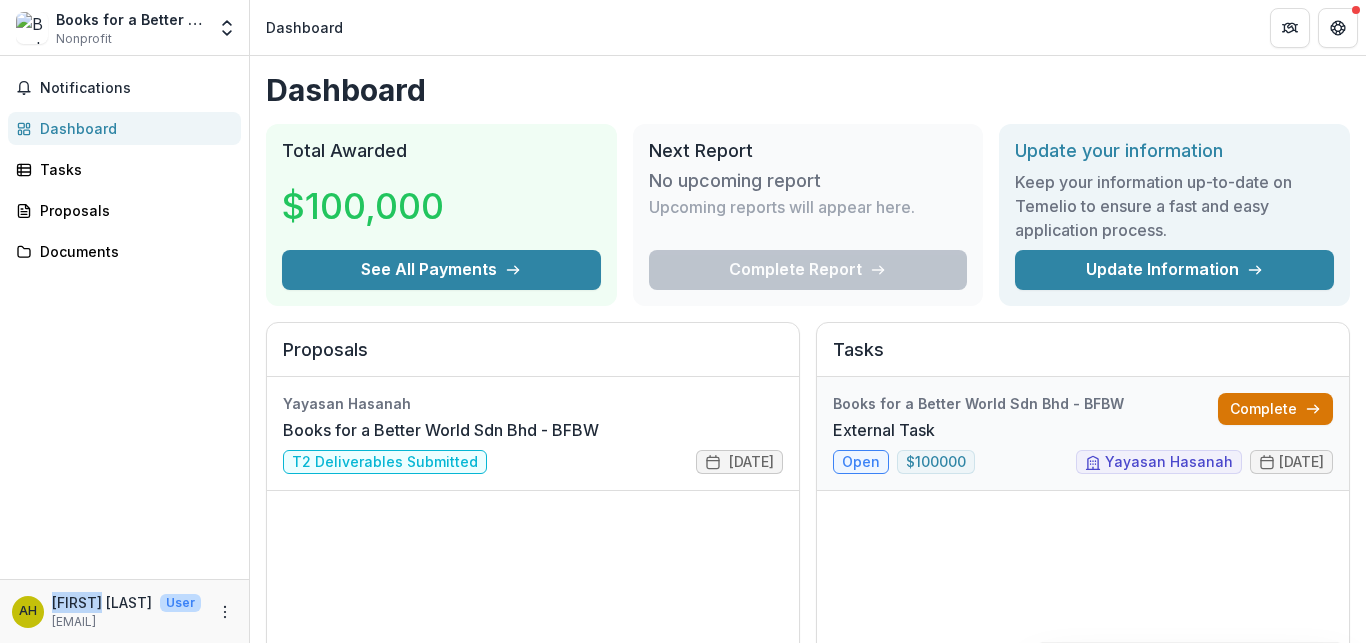 click on "Complete" at bounding box center [1275, 409] 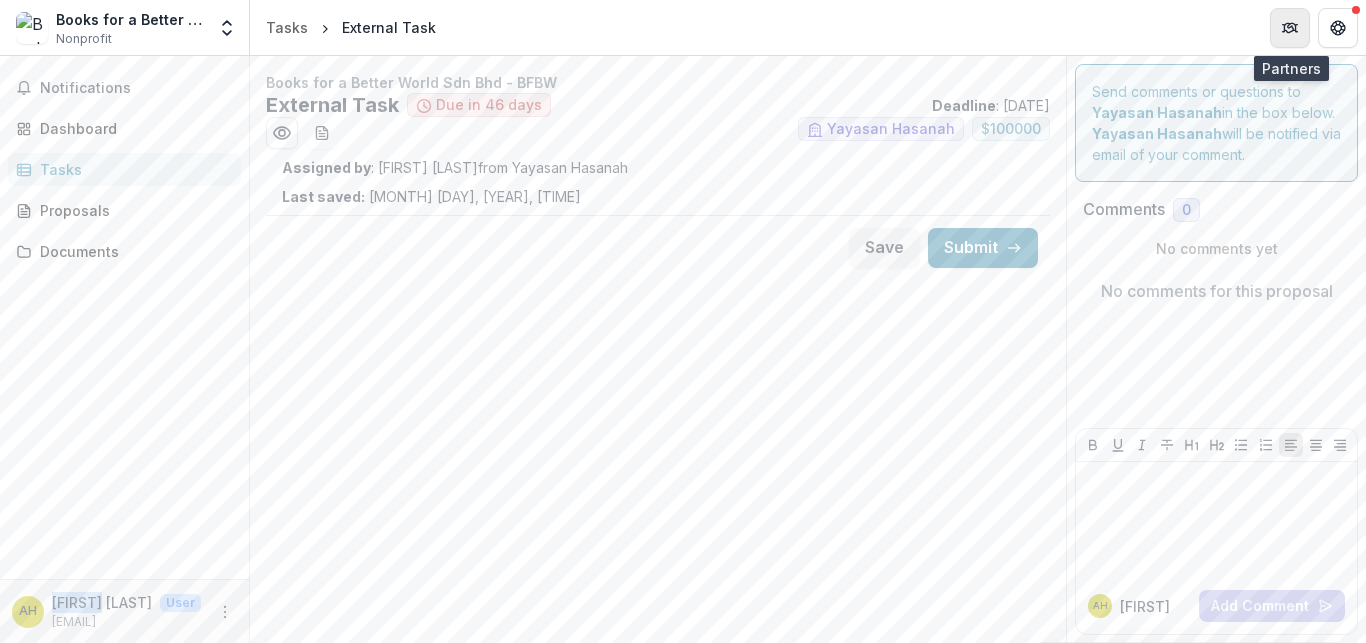 click 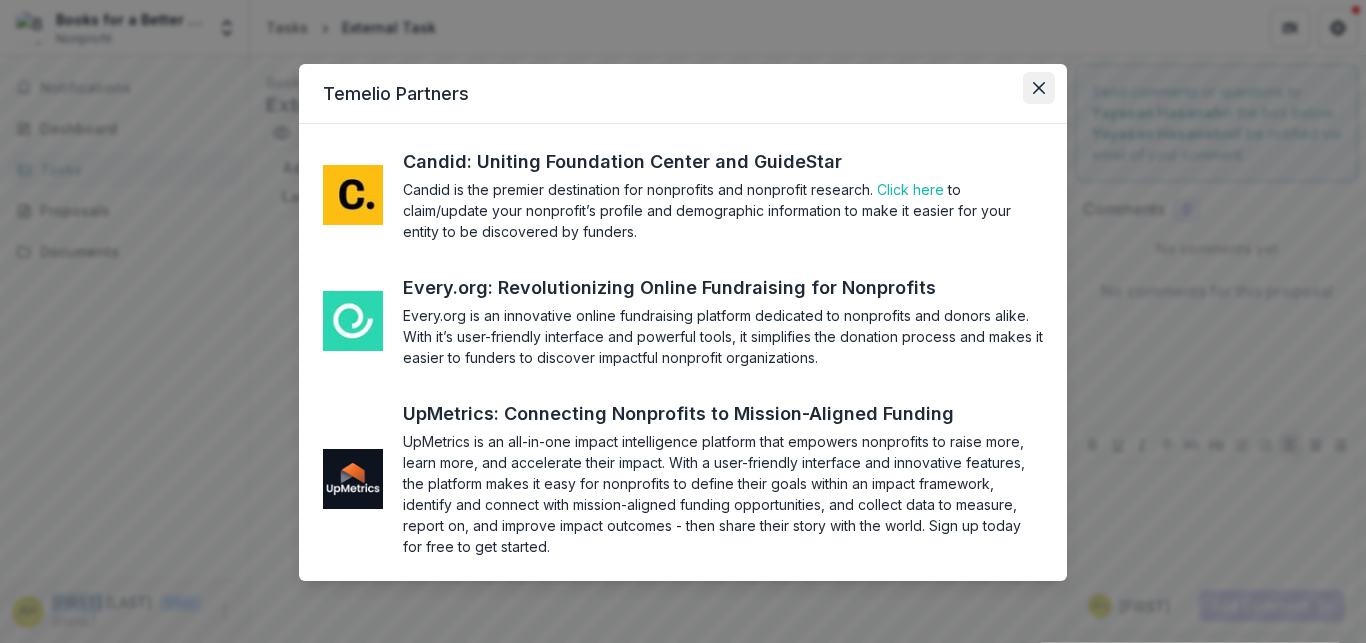 click 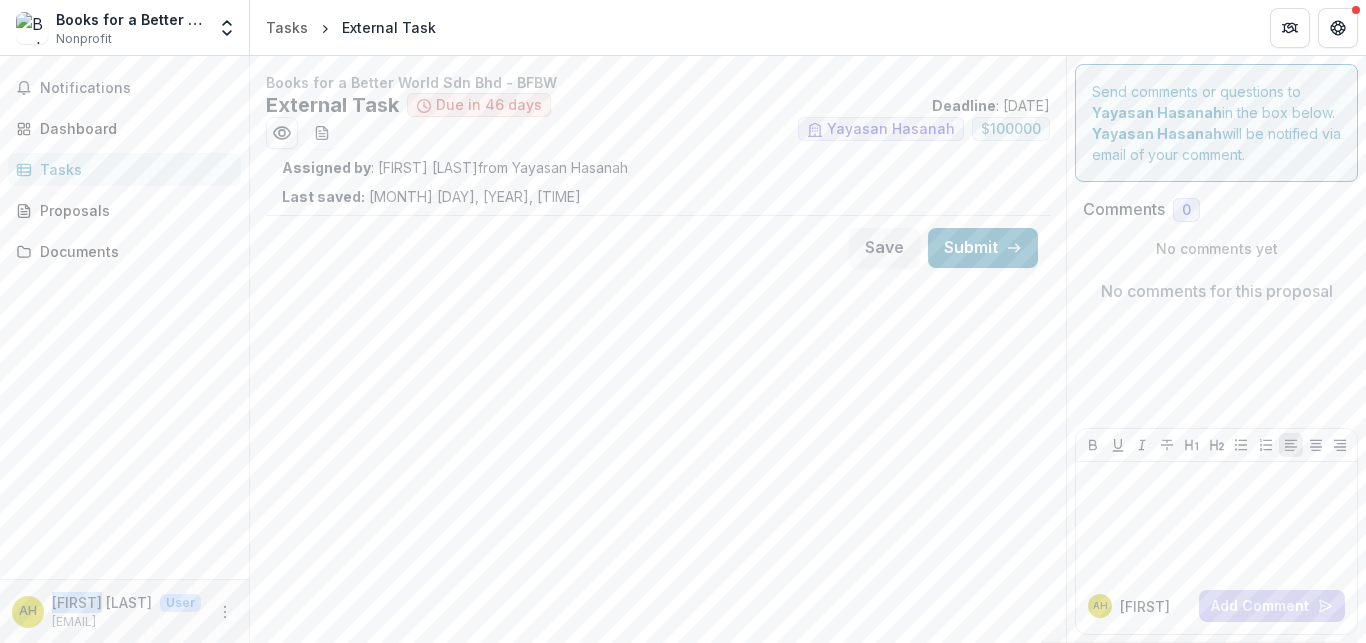 click 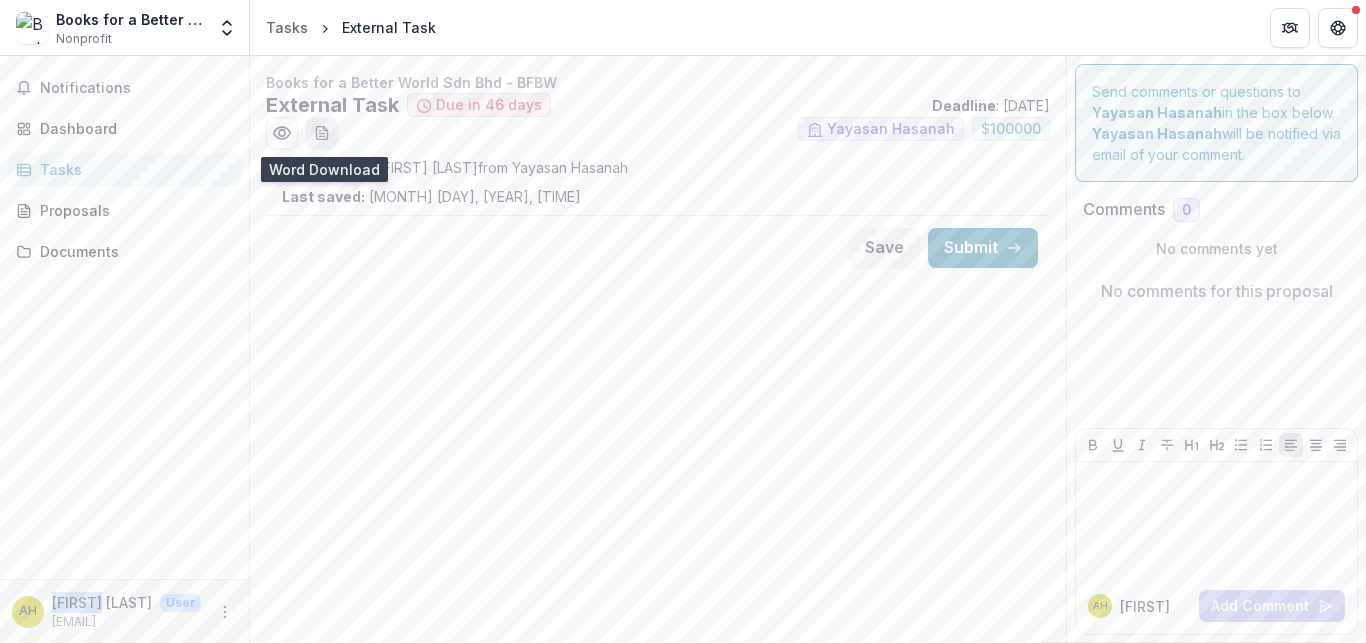 click at bounding box center [322, 133] 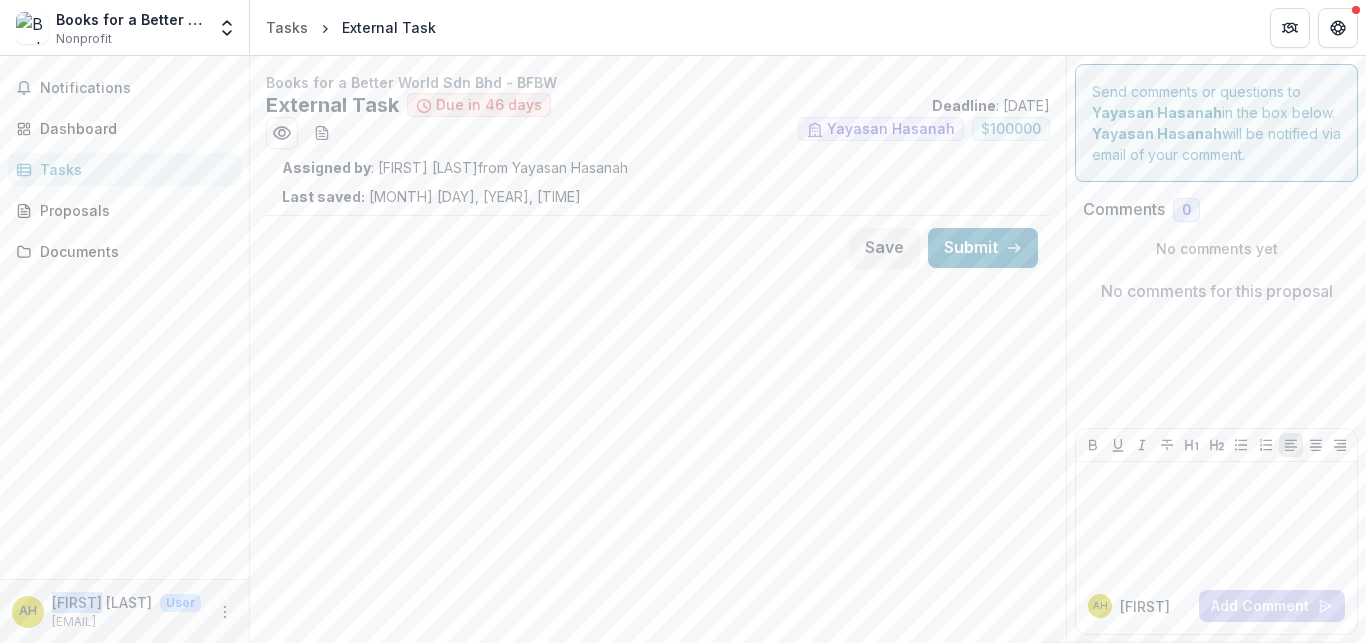 drag, startPoint x: 1334, startPoint y: 152, endPoint x: 1315, endPoint y: 145, distance: 20.248457 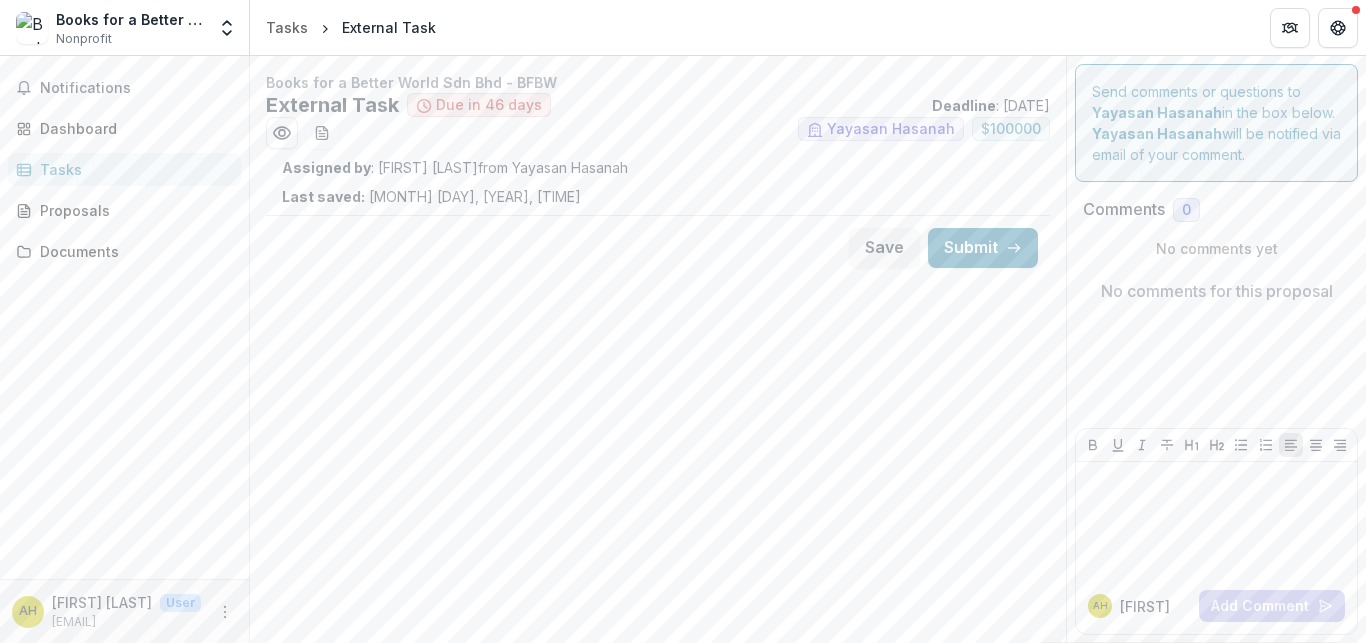 click on "Books for a Better World Sdn Bhd - BFBW External Task Due in 46 days Deadline :   [DATE] Yayasan Hasanah $ 100000 Assigned by :   [NAME]  from   Yayasan Hasanah Last saved:   [MONTH] [DAY], [YEAR], [TIME] Save Submit" at bounding box center [658, 349] 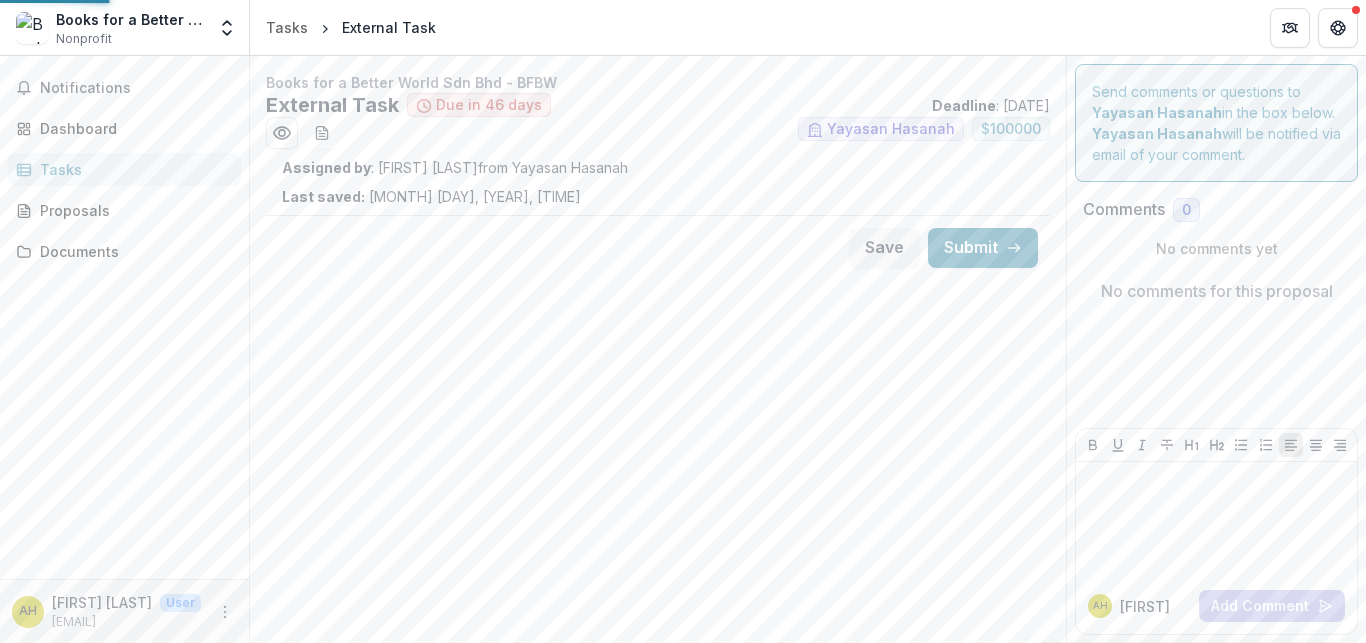 click on "Tasks" at bounding box center (132, 169) 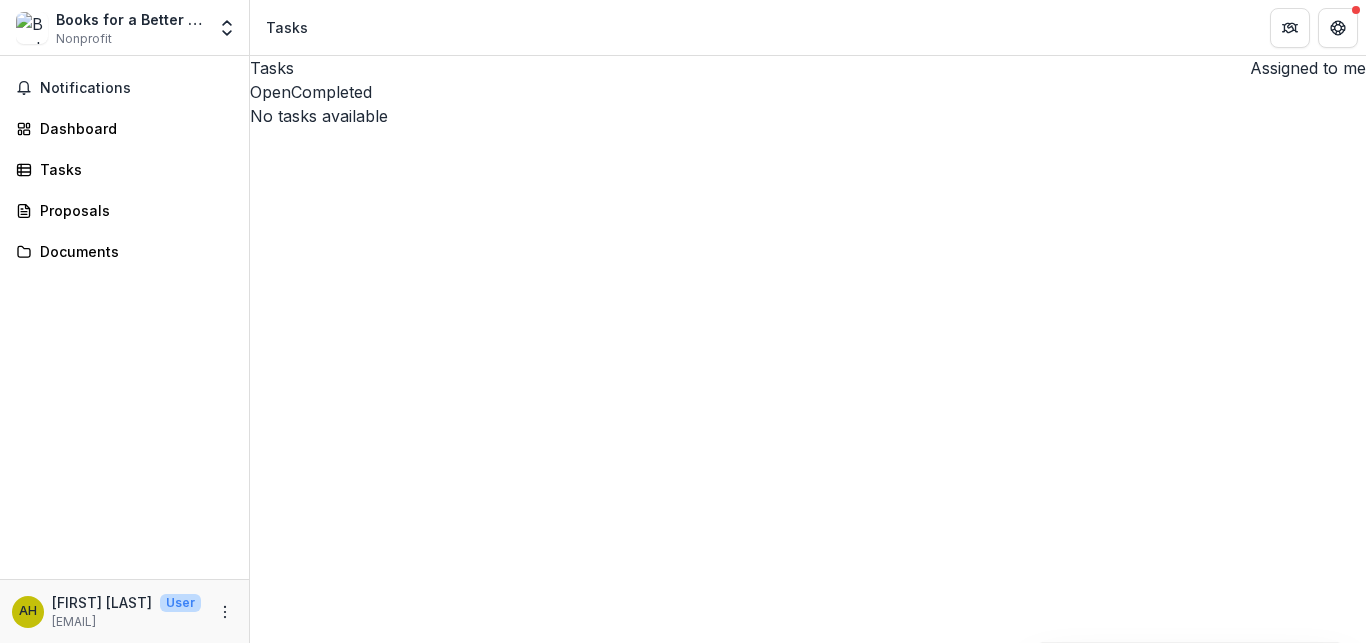 click on "Open" at bounding box center (270, 92) 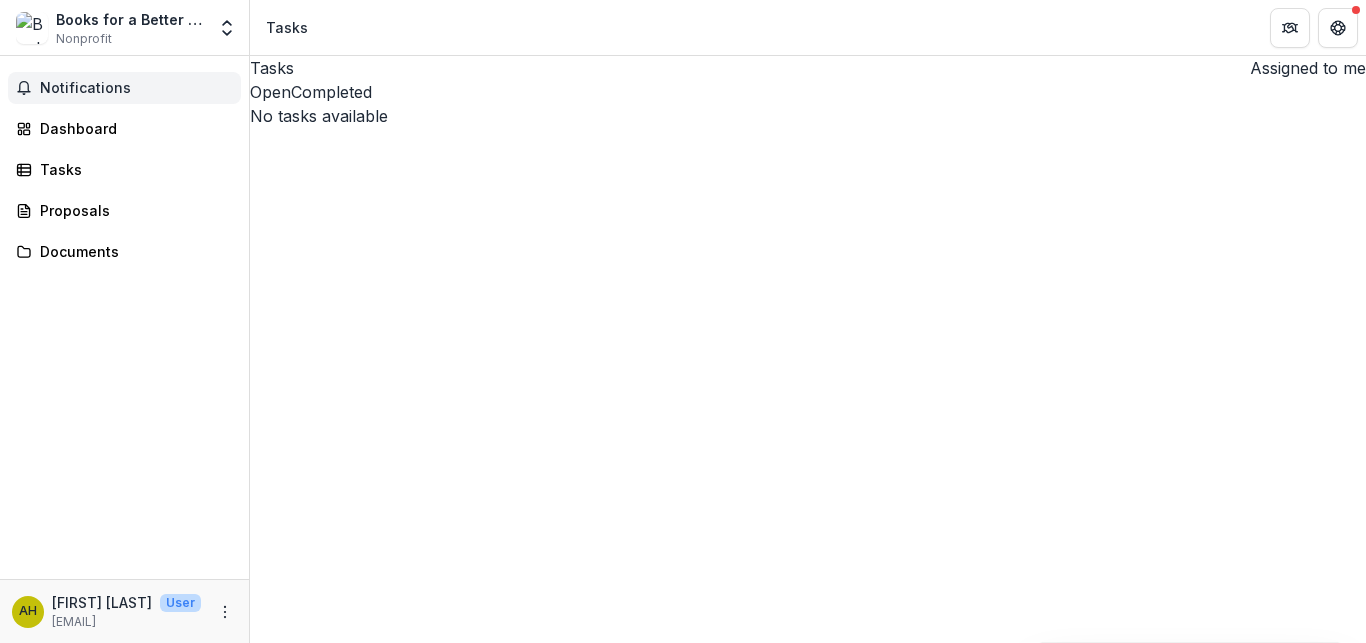 click on "Notifications" at bounding box center (136, 88) 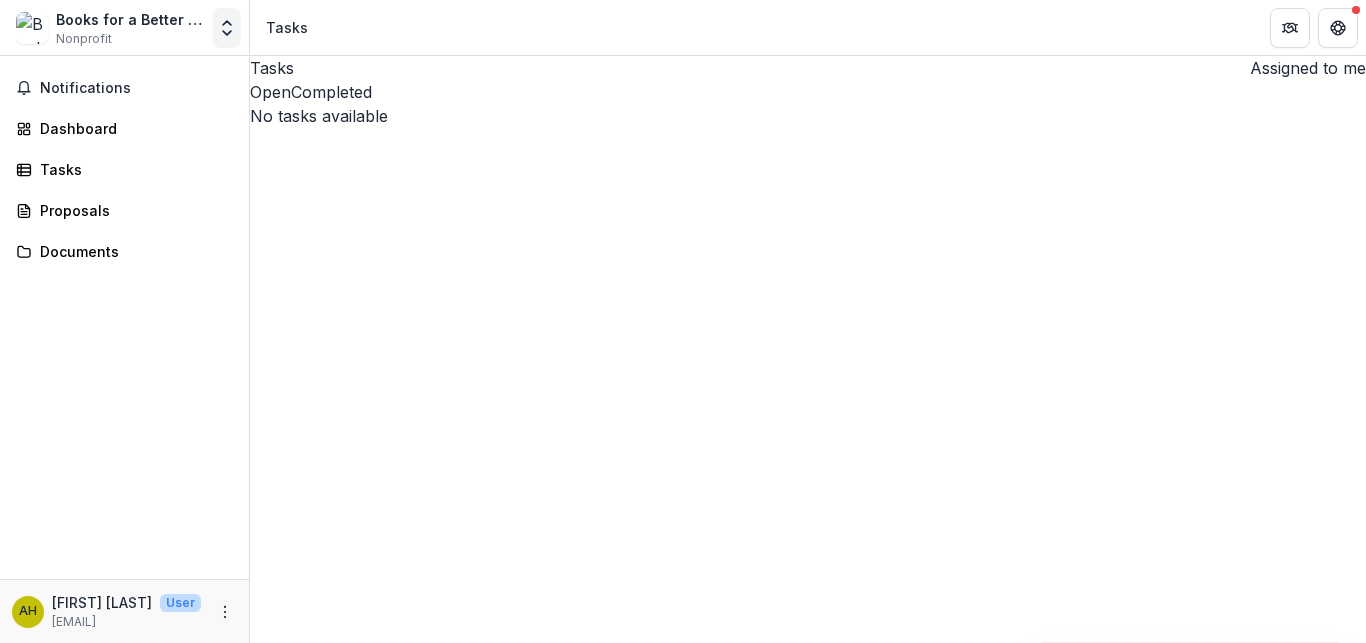 click 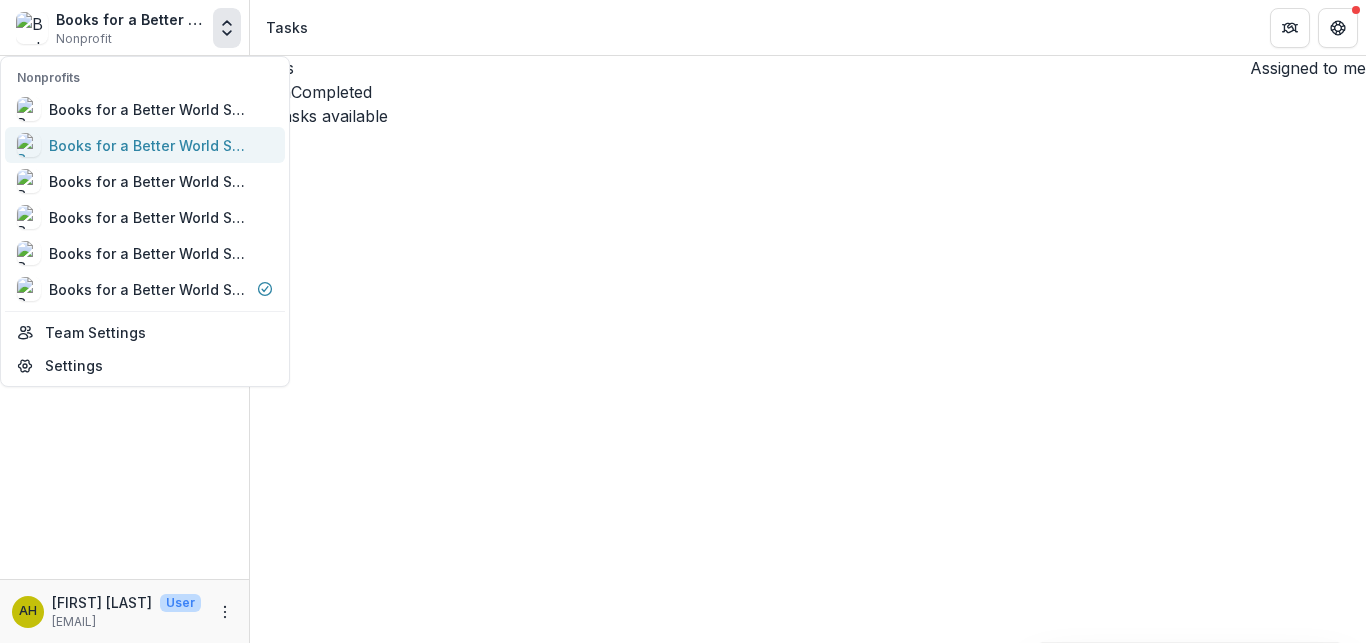click on "Books for a Better World Sdn Bhd" at bounding box center (149, 145) 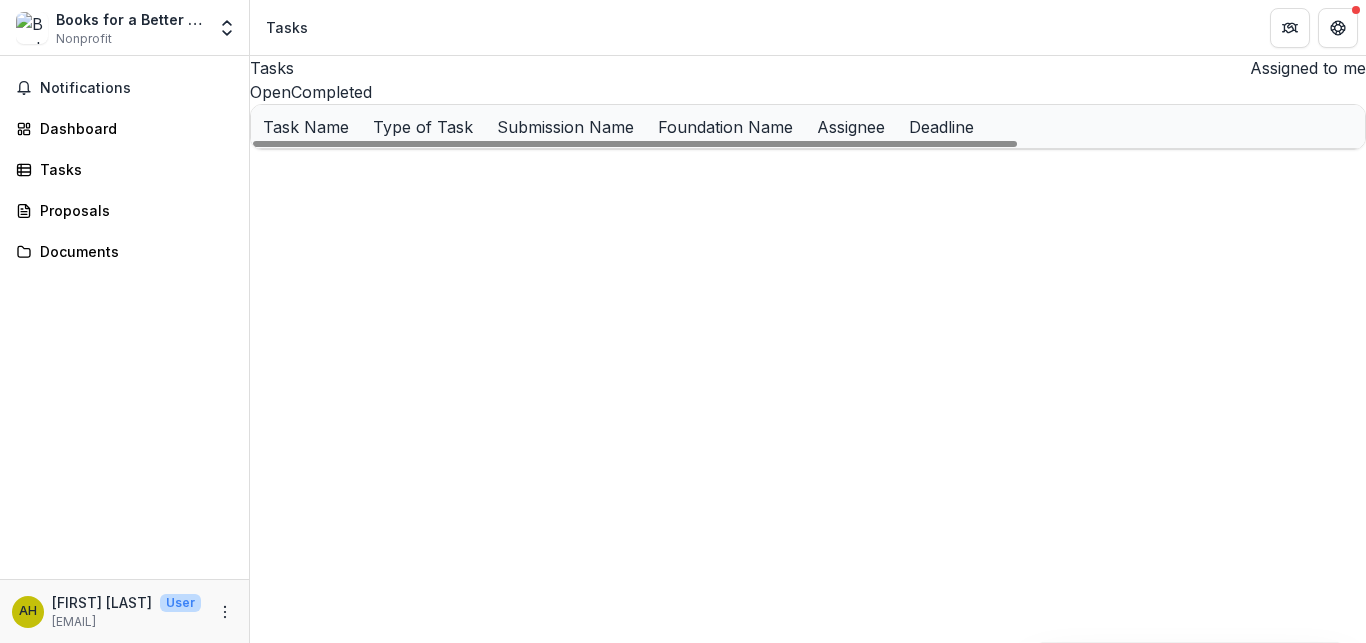 click on "External Task" at bounding box center [312, 170] 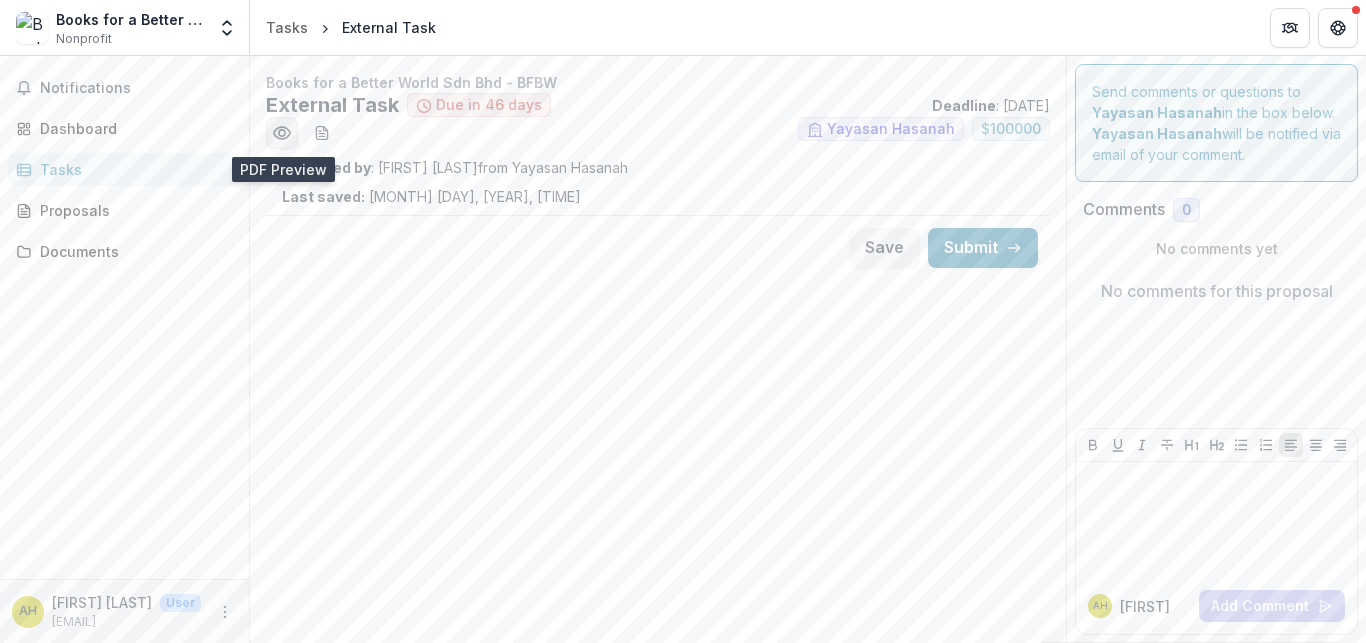 click 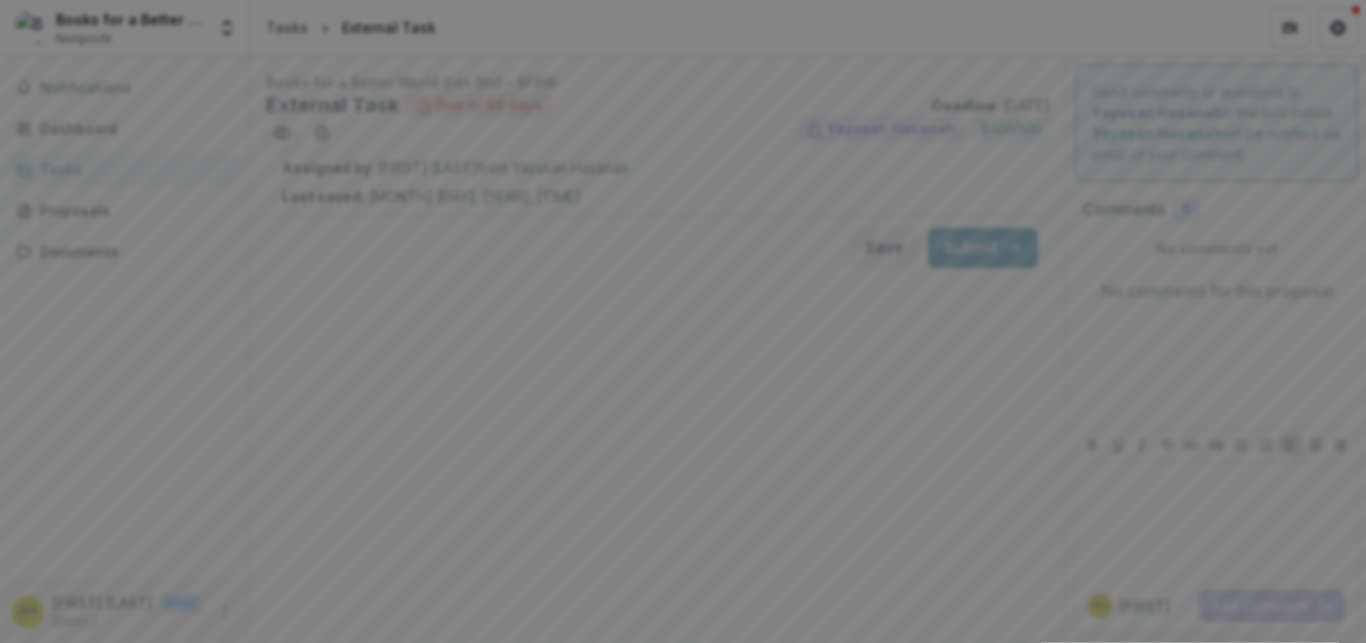 click at bounding box center (1338, 24) 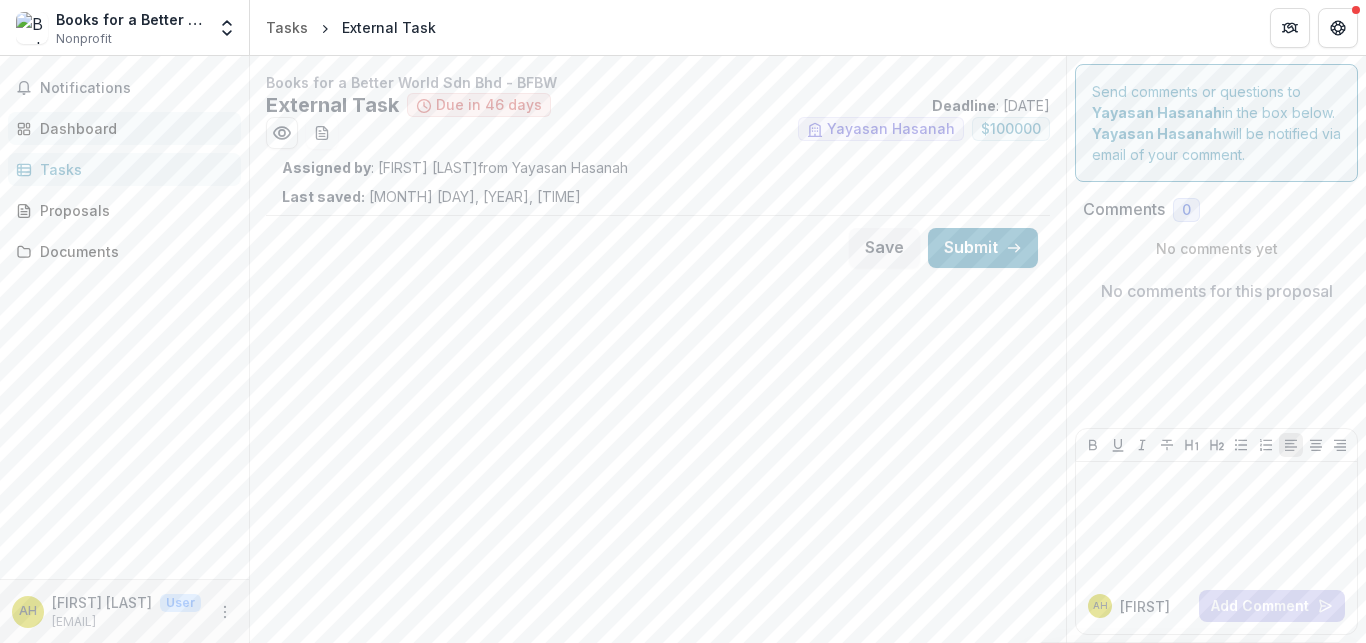 click on "Dashboard" at bounding box center [132, 128] 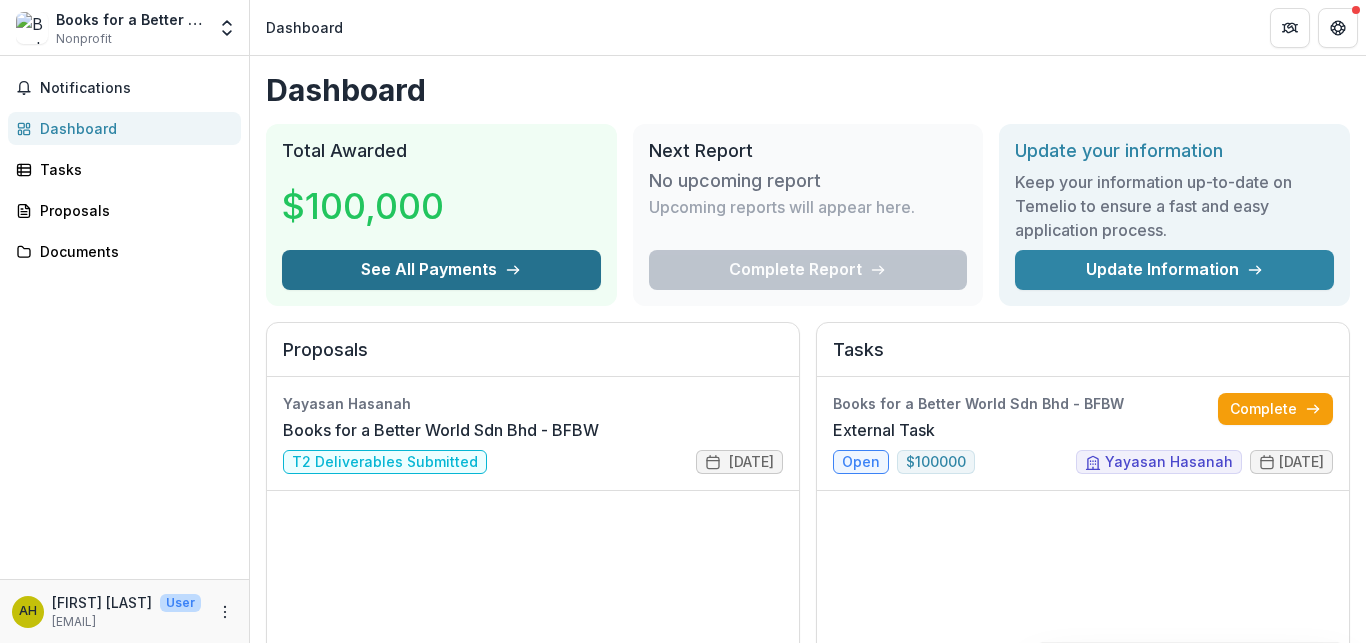 click on "See All Payments" at bounding box center [441, 270] 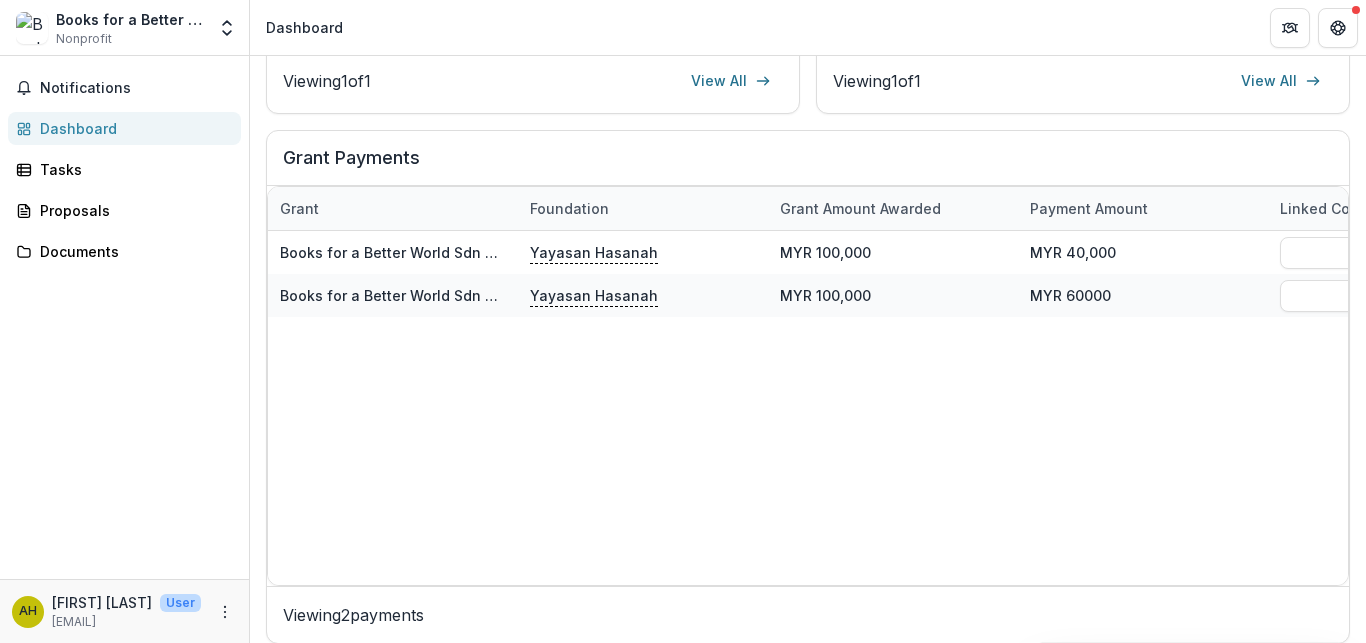 scroll, scrollTop: 630, scrollLeft: 0, axis: vertical 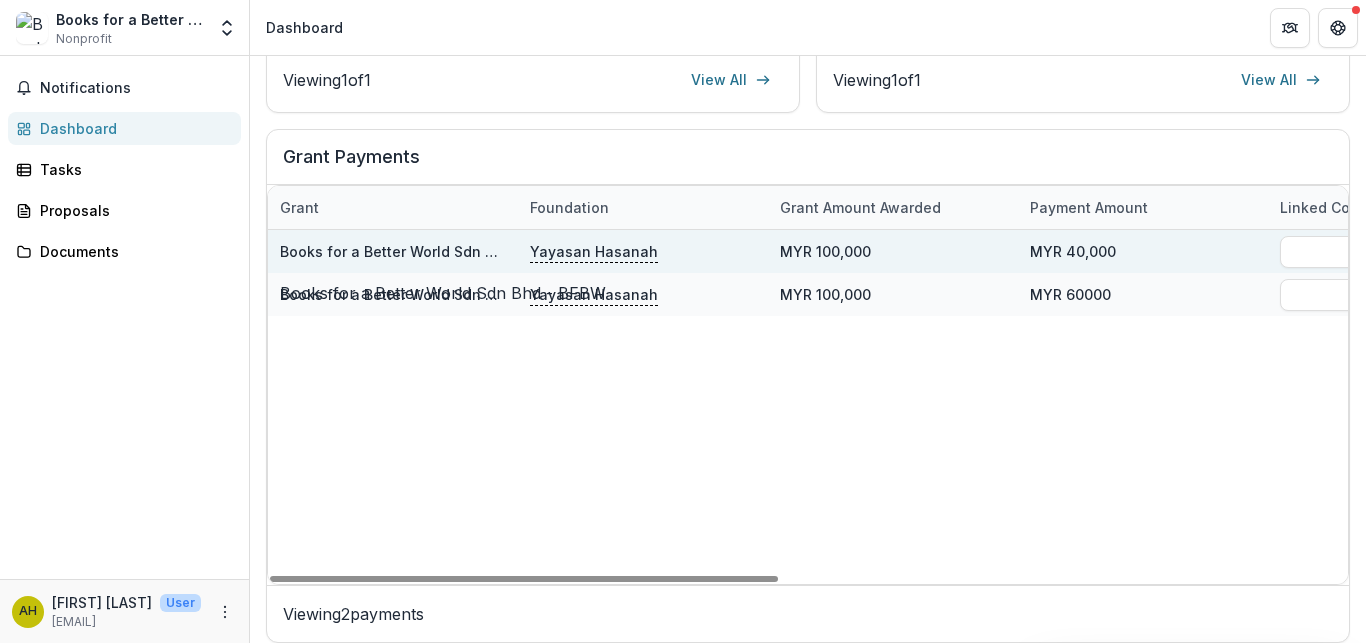 click on "Books for a Better World Sdn Bhd - BFBW" at bounding box center (423, 251) 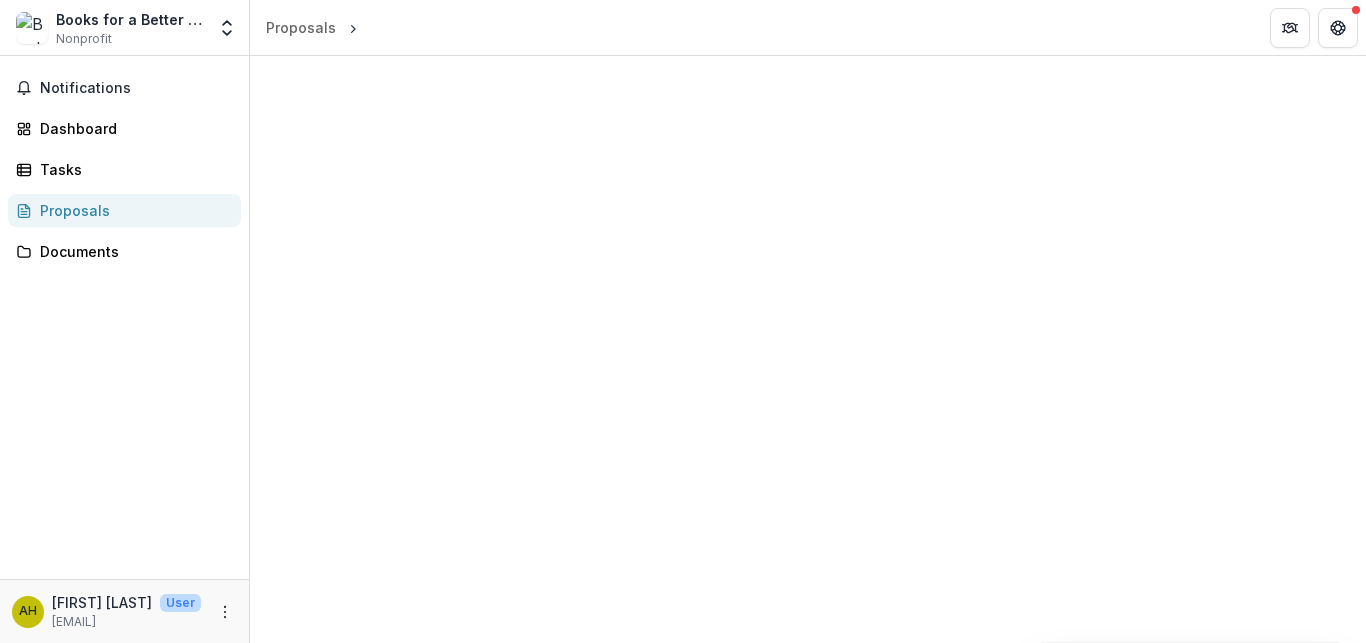 scroll, scrollTop: 0, scrollLeft: 0, axis: both 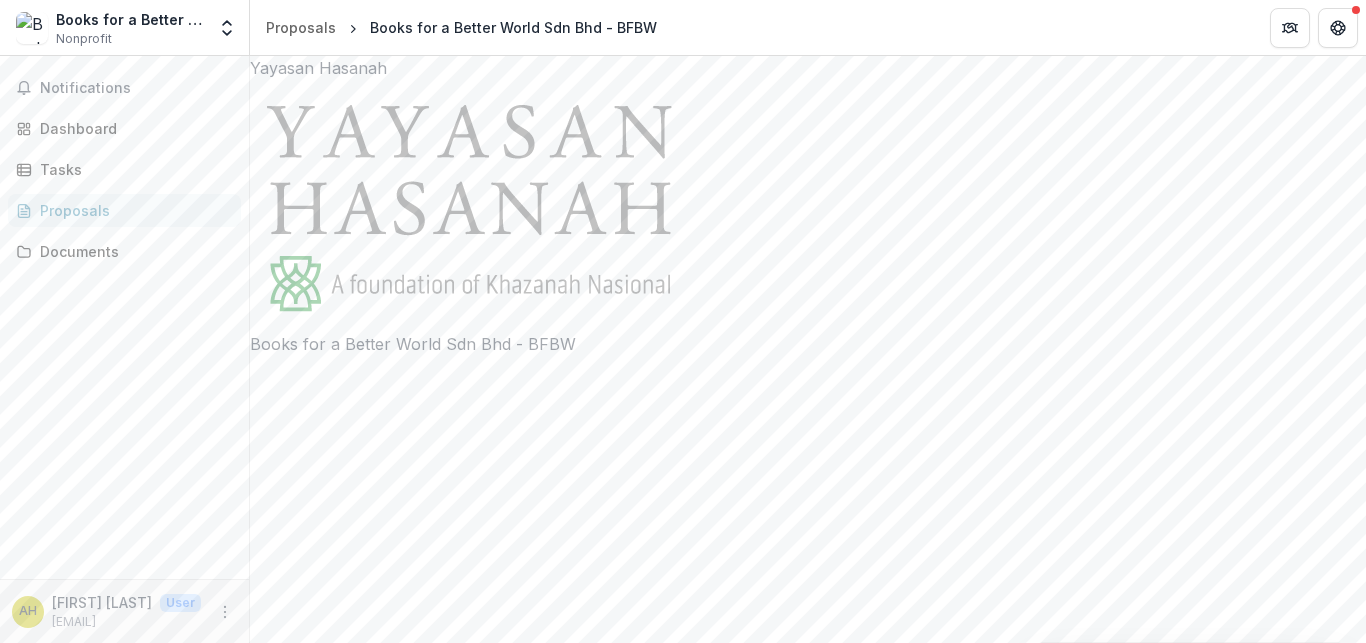 click 